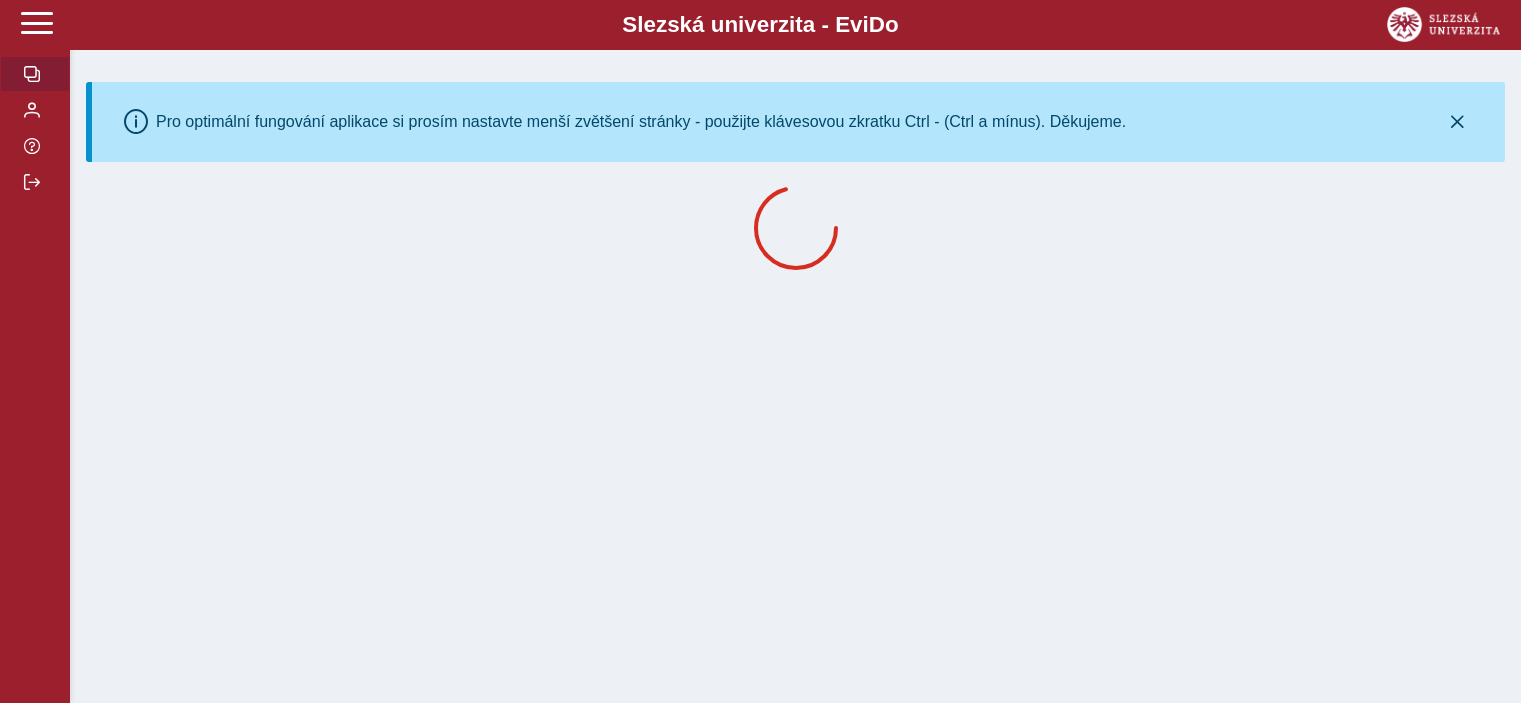 scroll, scrollTop: 0, scrollLeft: 0, axis: both 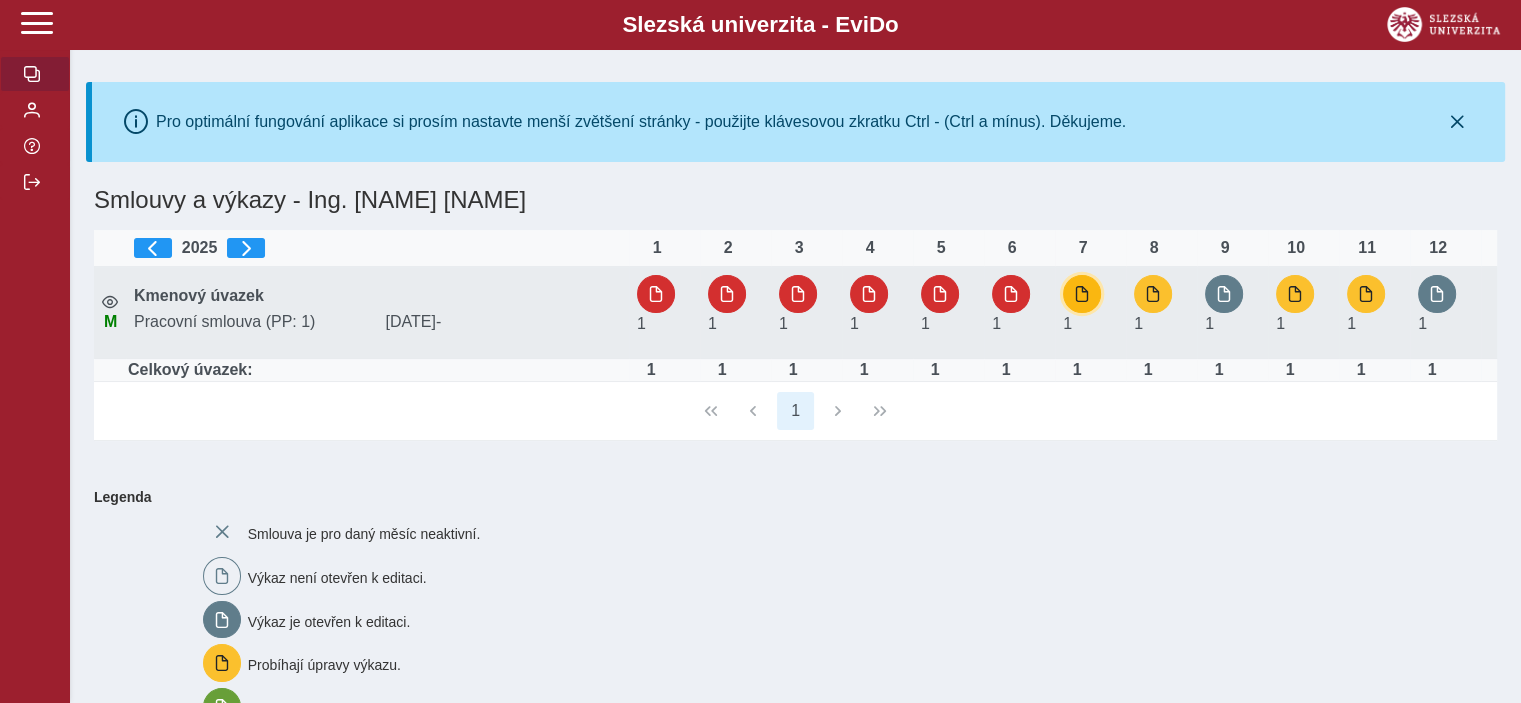 click at bounding box center (1082, 294) 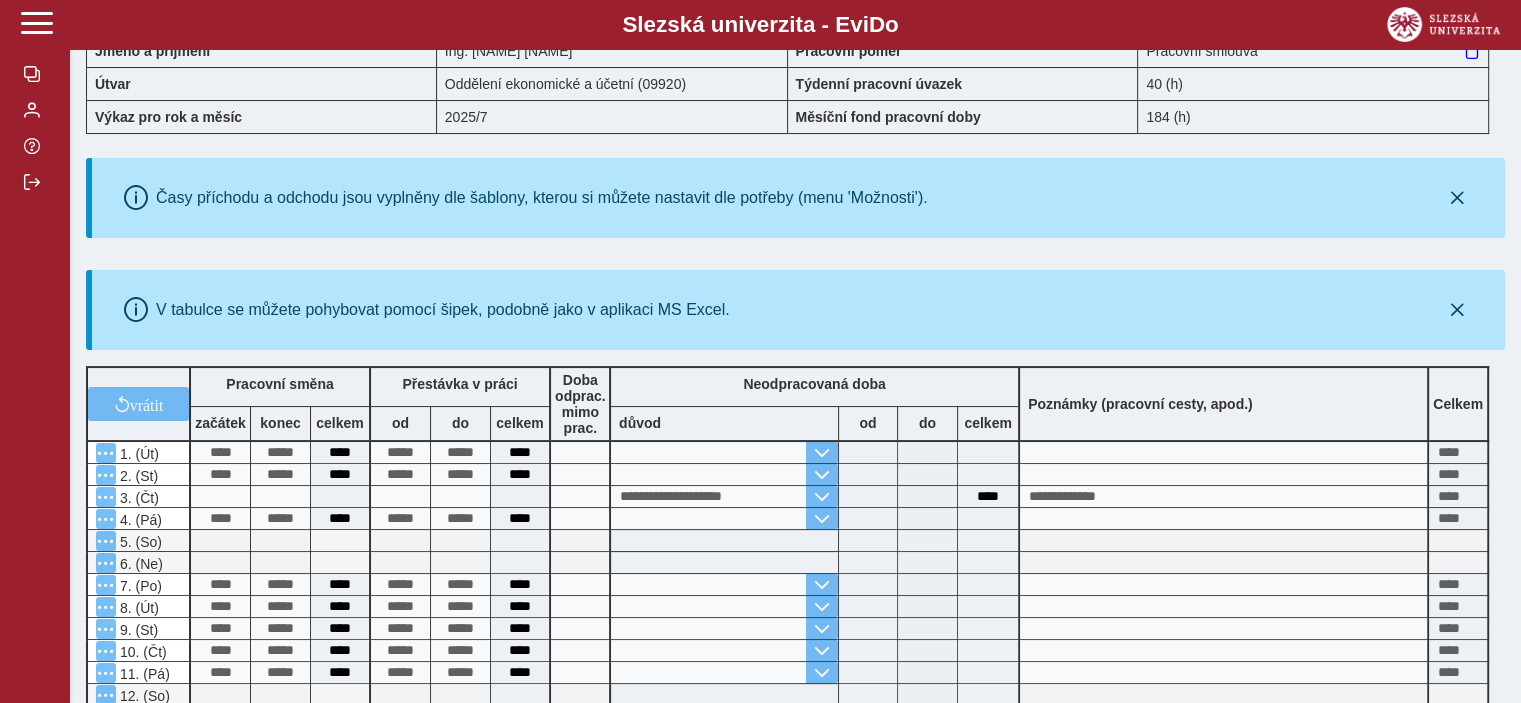 scroll, scrollTop: 280, scrollLeft: 0, axis: vertical 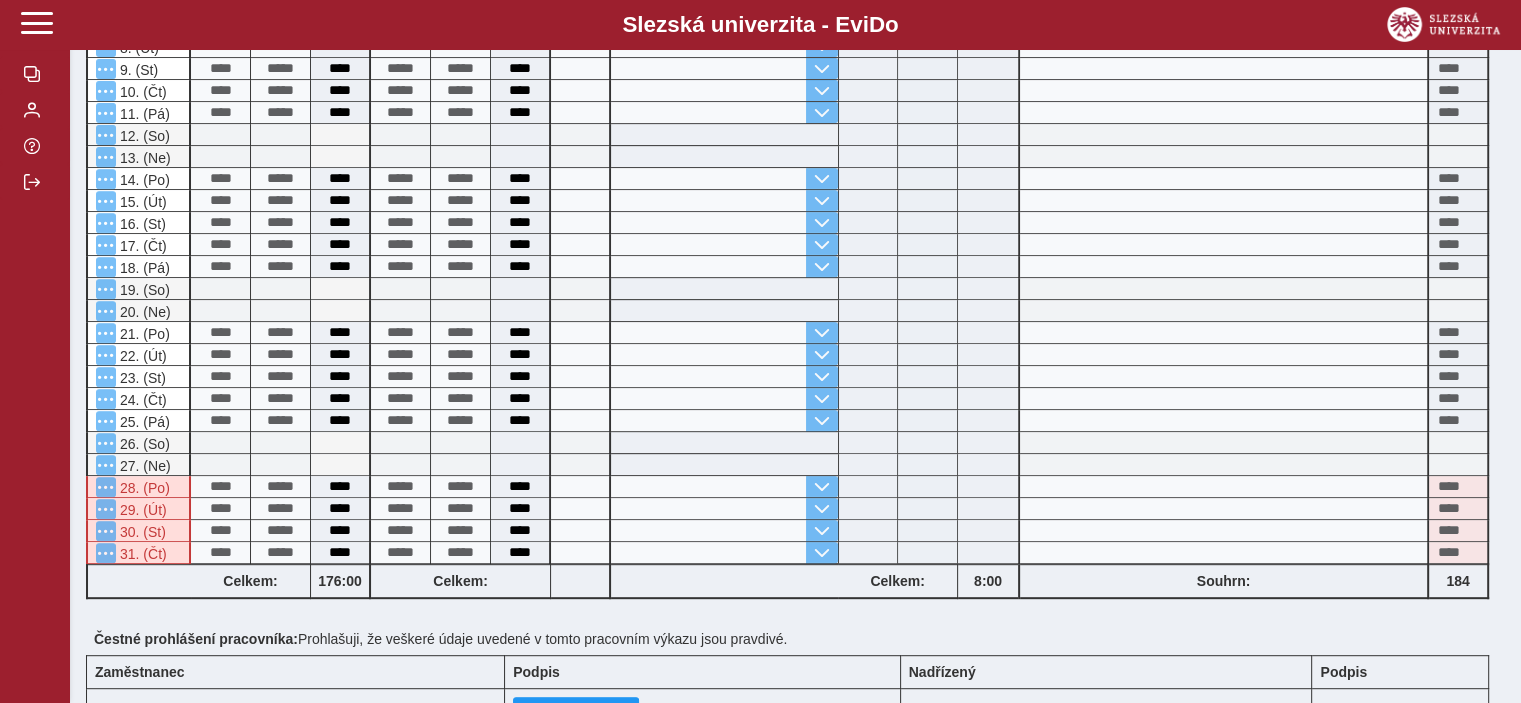 click on "29. (Út)" at bounding box center (142, 509) 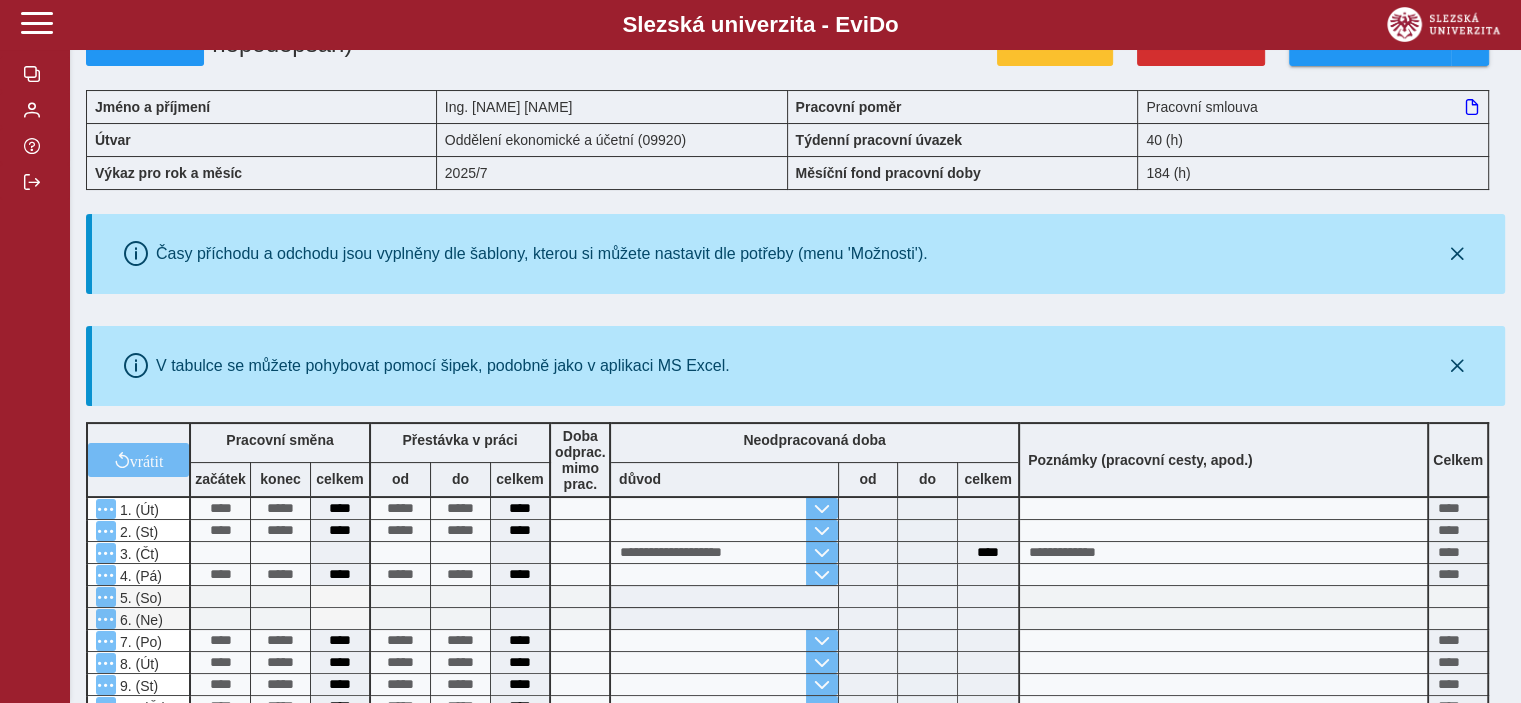 scroll, scrollTop: 0, scrollLeft: 0, axis: both 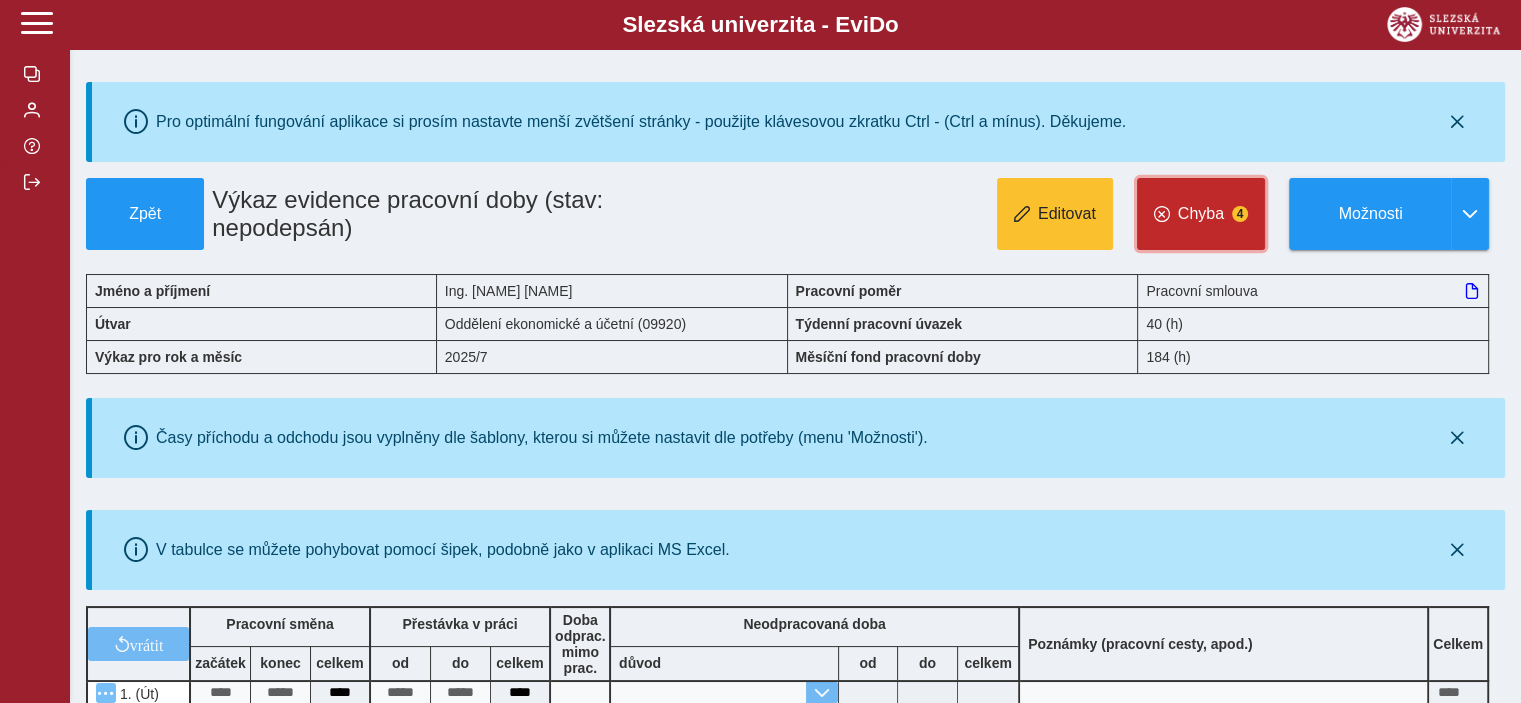 click on "Chyba 4" at bounding box center (1201, 214) 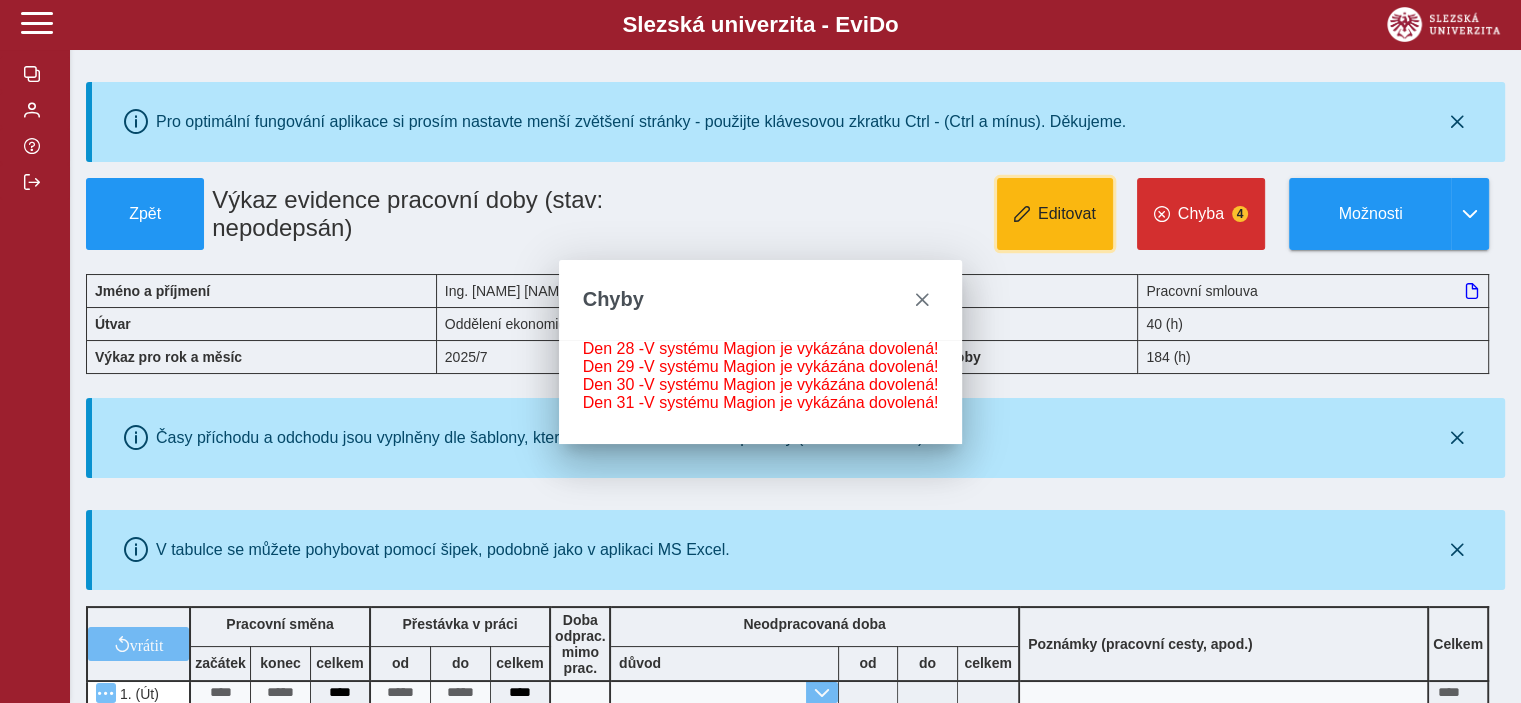 click on "Editovat" at bounding box center (1067, 214) 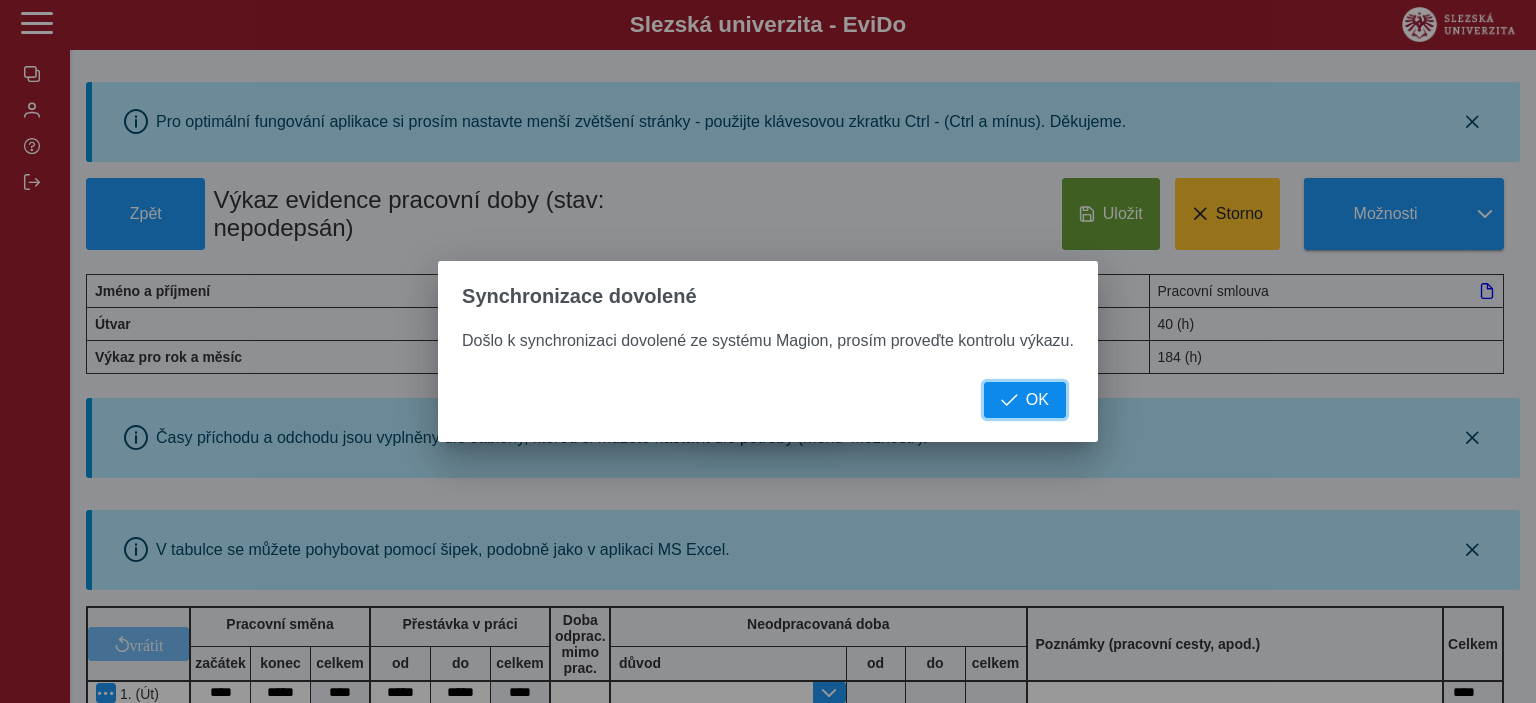 click on "OK" at bounding box center (1037, 400) 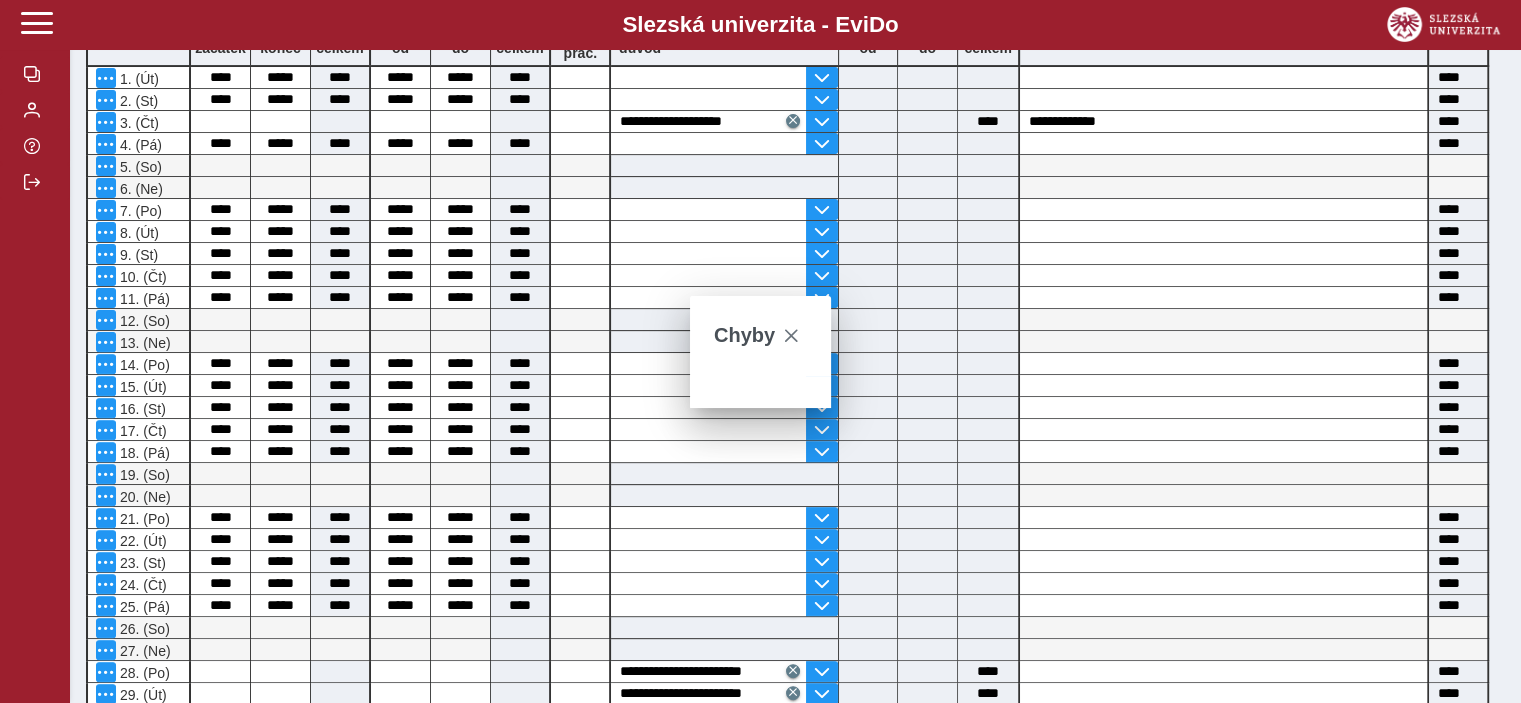 scroll, scrollTop: 981, scrollLeft: 0, axis: vertical 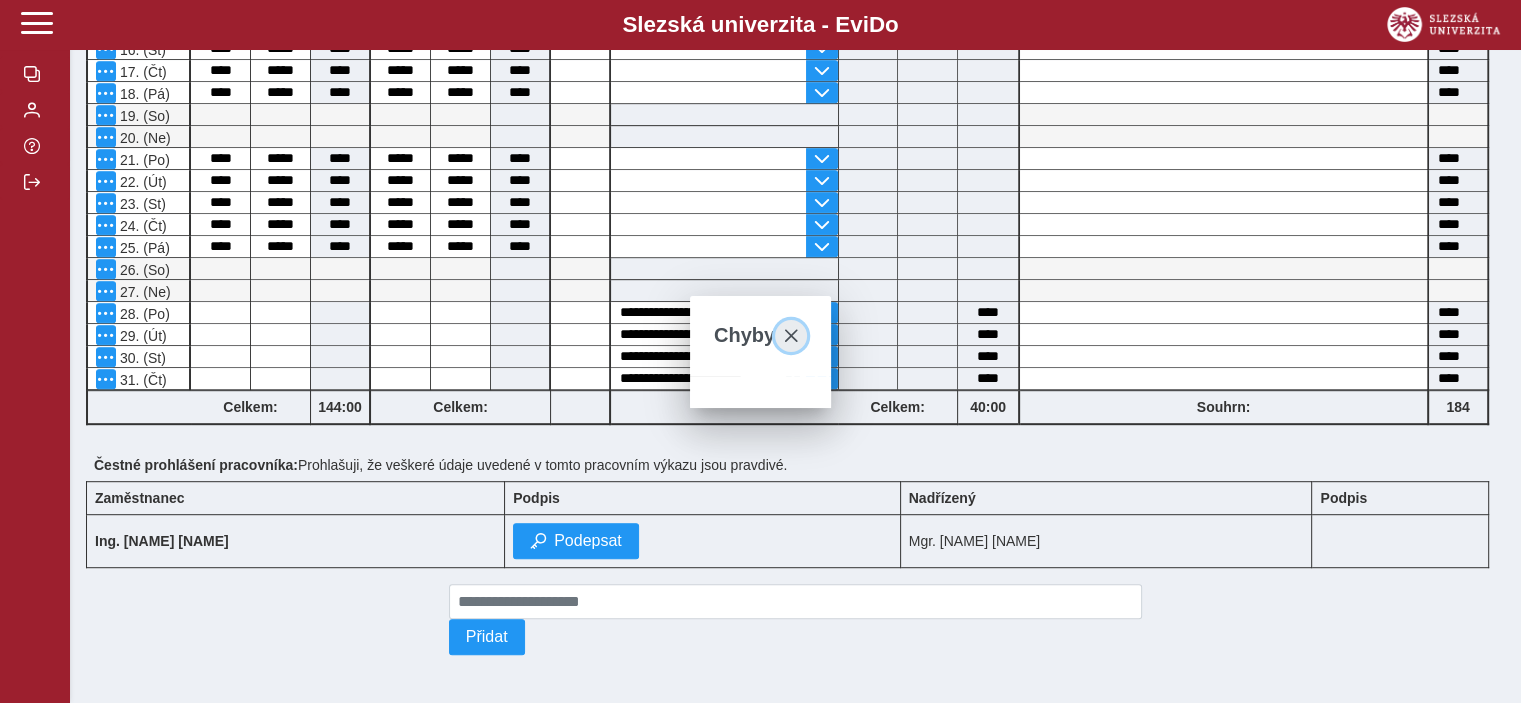 click at bounding box center [791, 336] 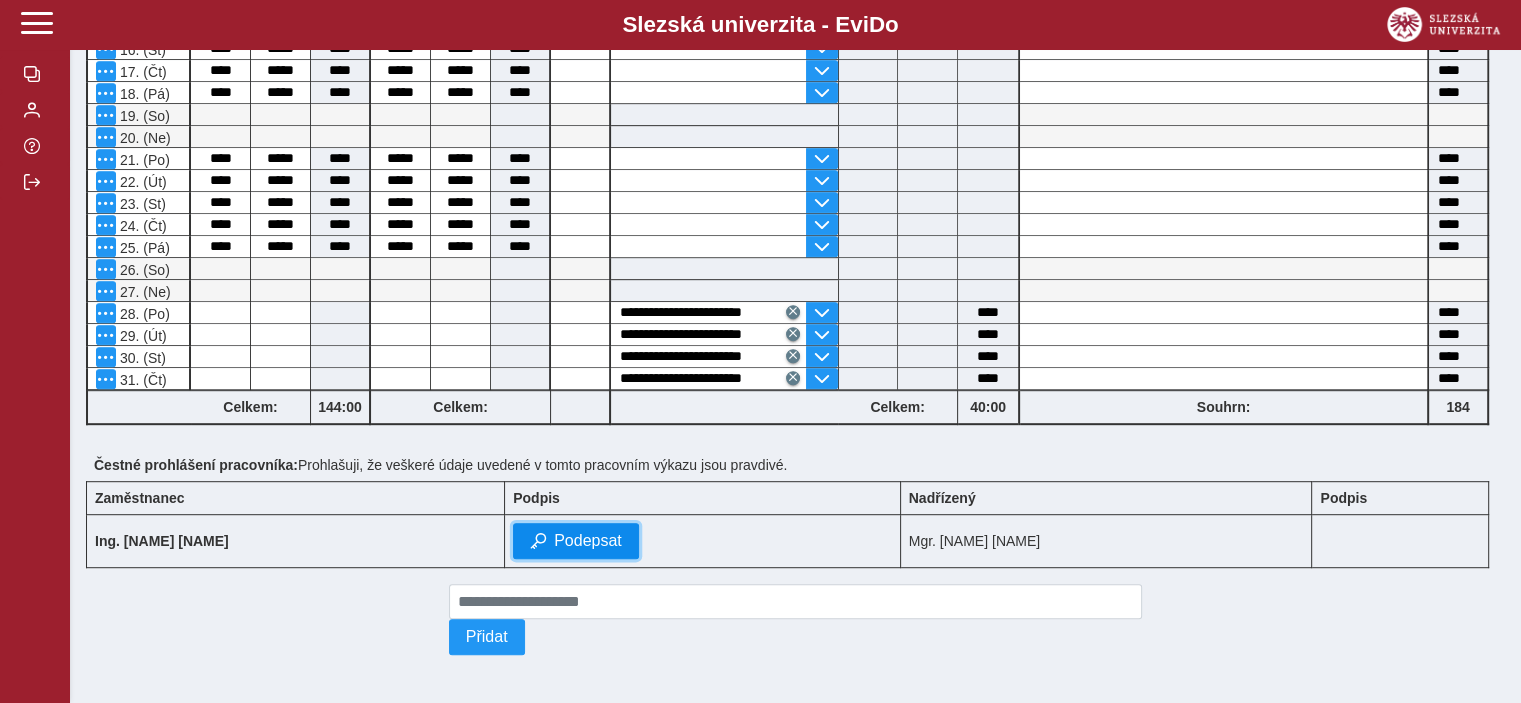 click on "Podepsat" at bounding box center [588, 541] 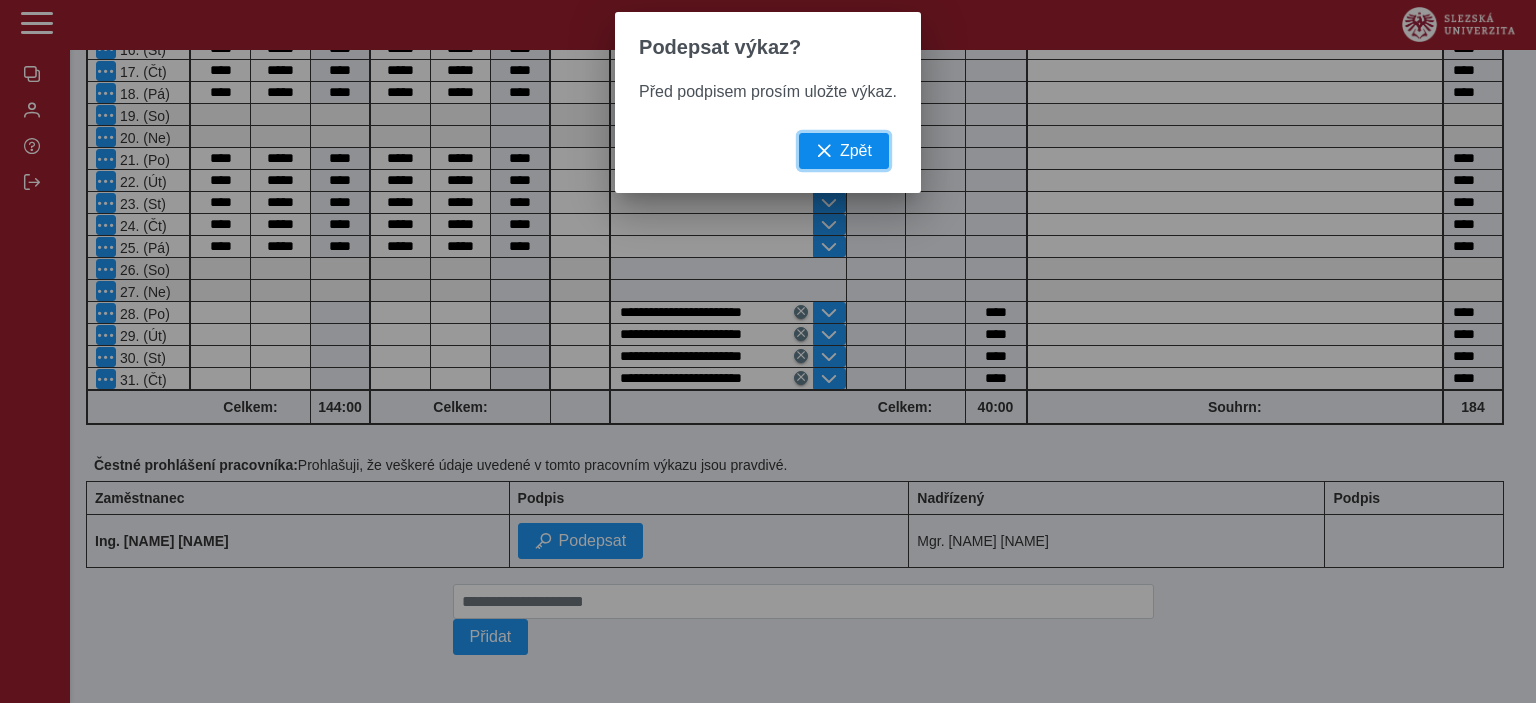 click on "Zpět" at bounding box center (844, 151) 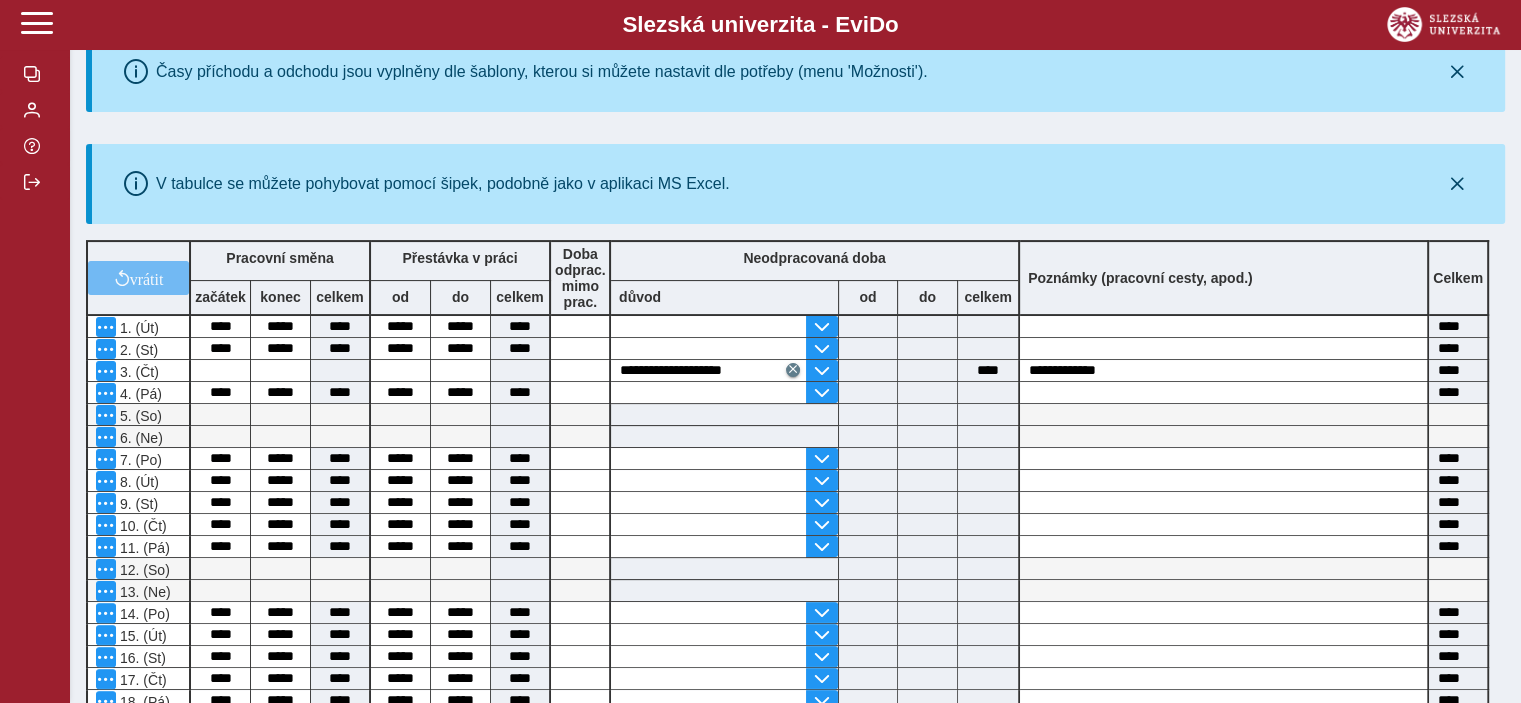 scroll, scrollTop: 0, scrollLeft: 0, axis: both 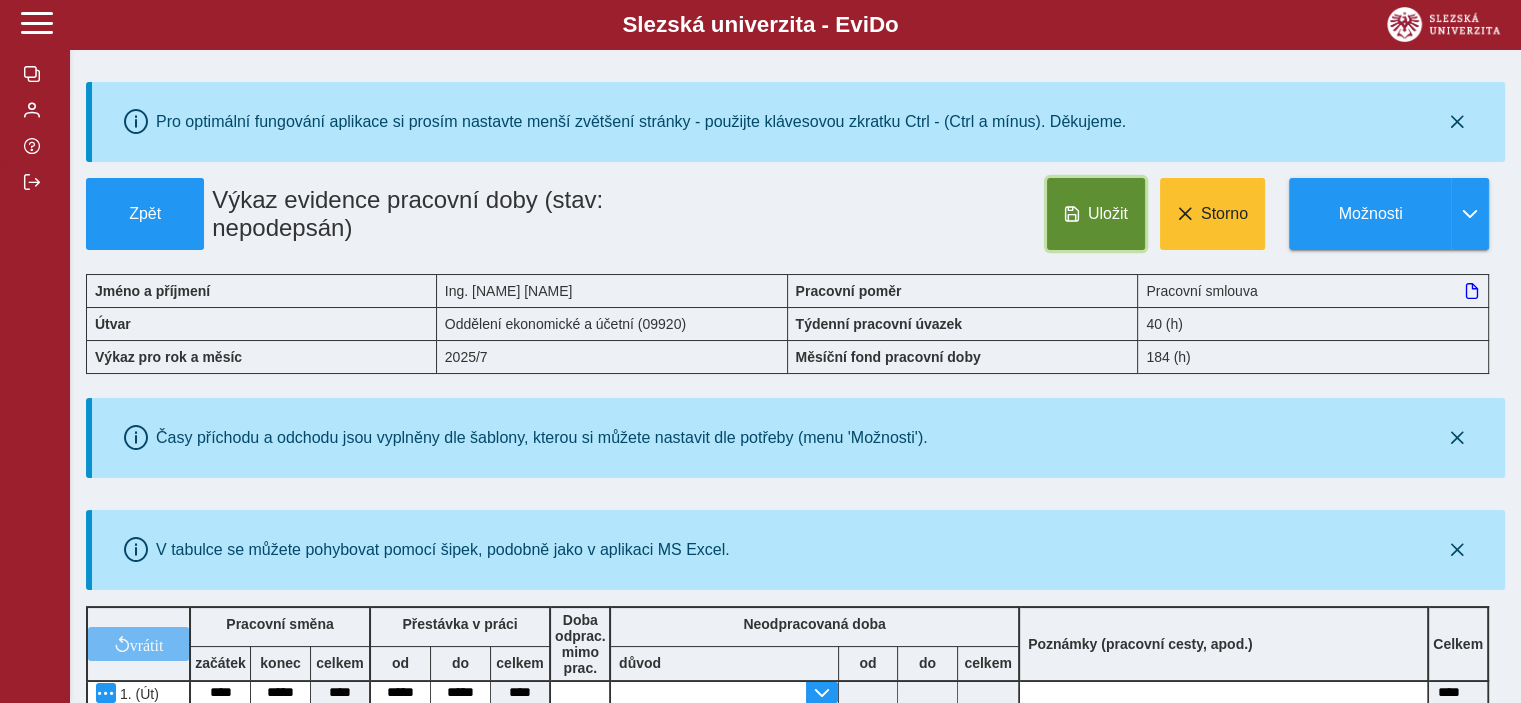 click on "Uložit" at bounding box center [1108, 214] 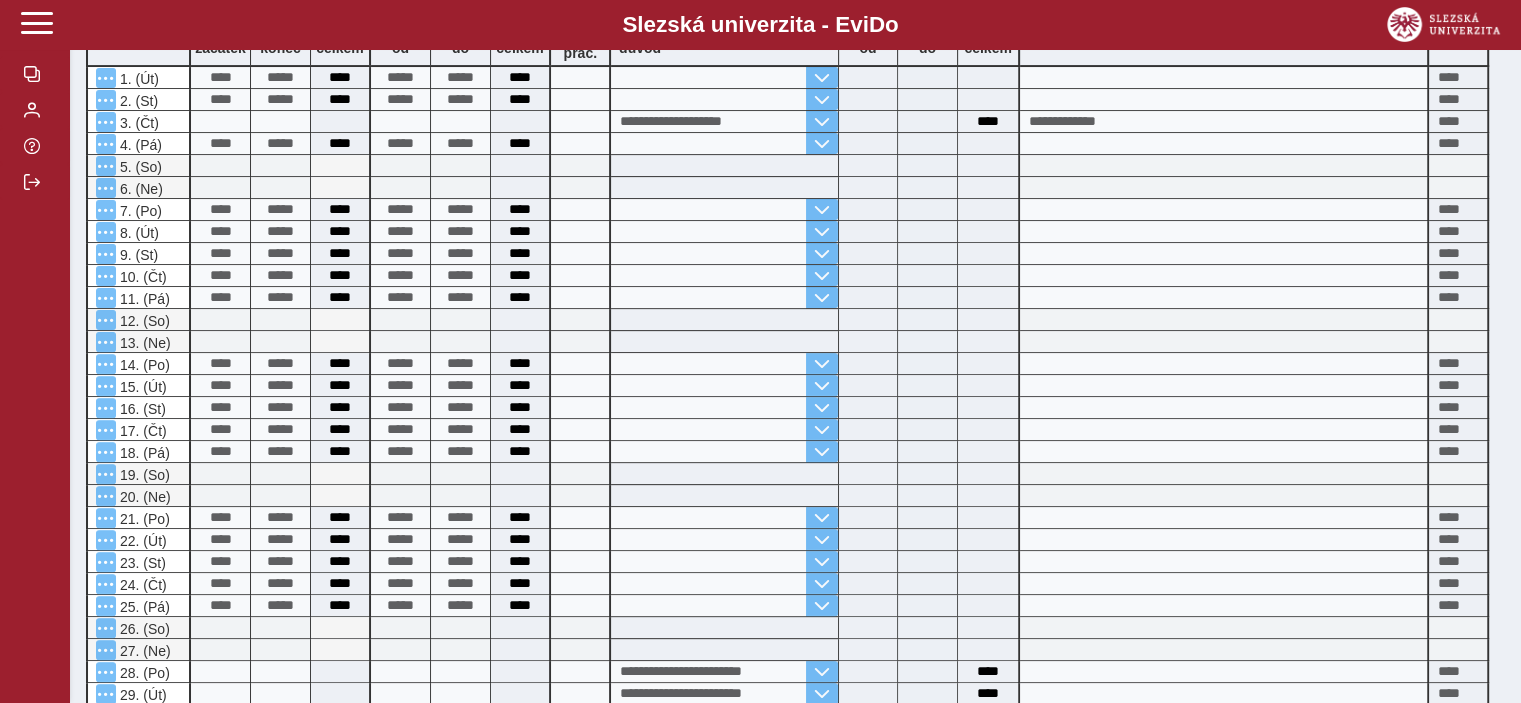scroll, scrollTop: 981, scrollLeft: 0, axis: vertical 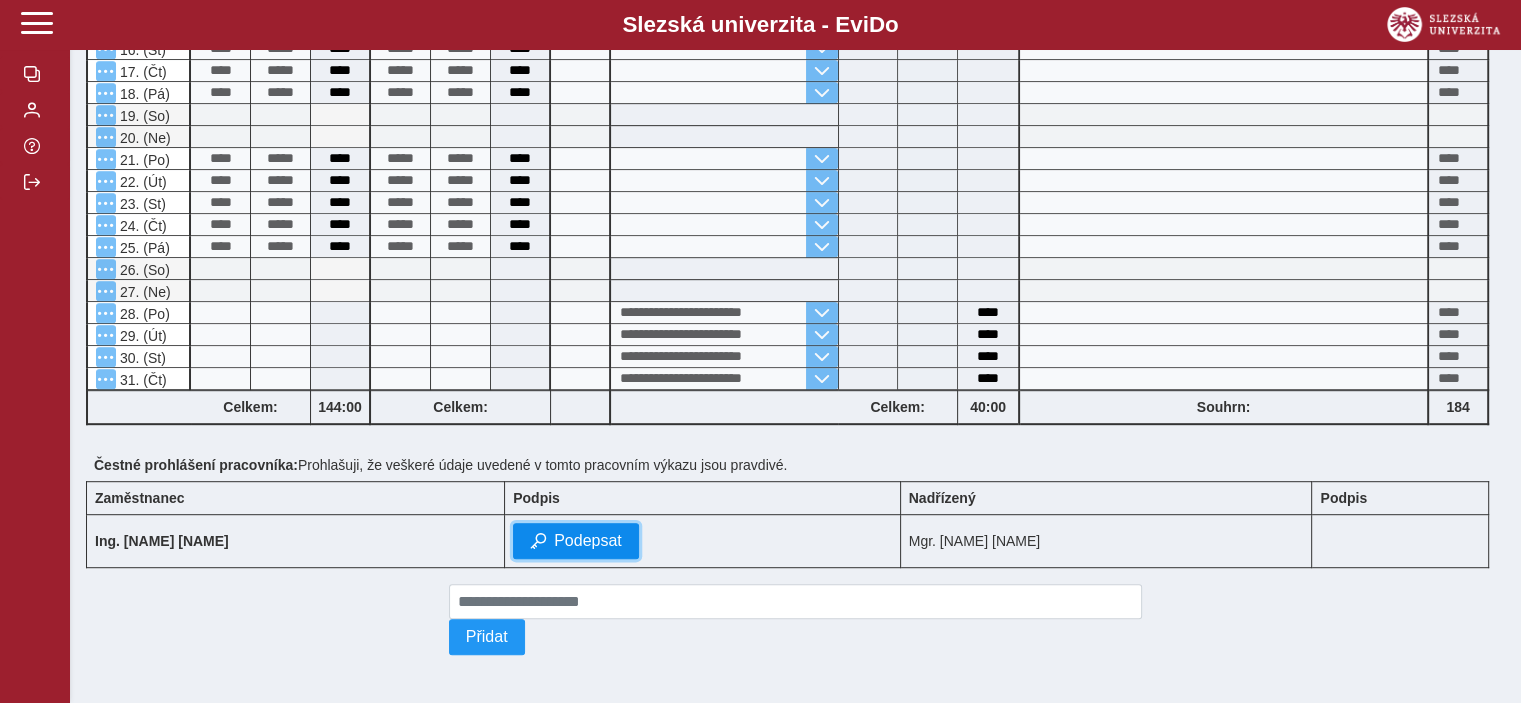 click on "Podepsat" at bounding box center (588, 541) 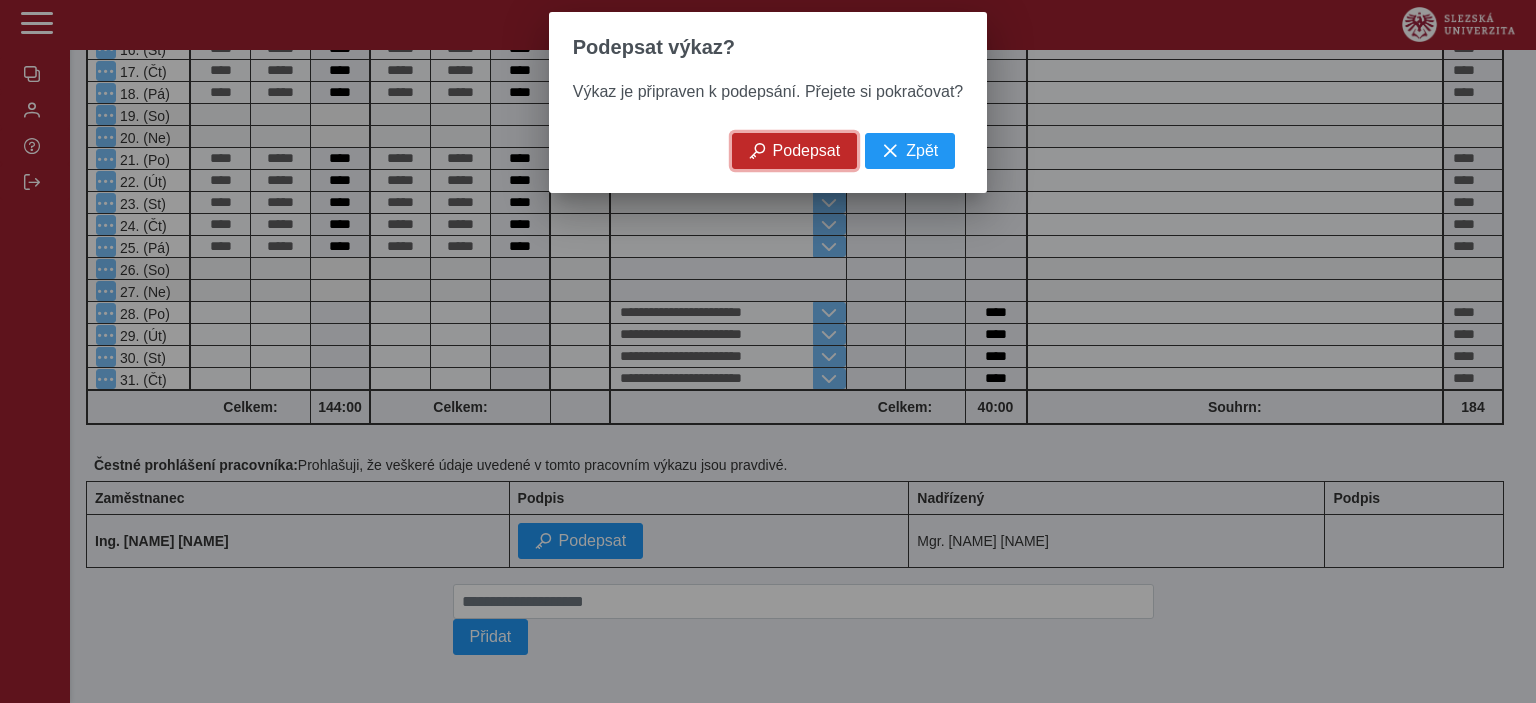 click on "Podepsat" at bounding box center (807, 151) 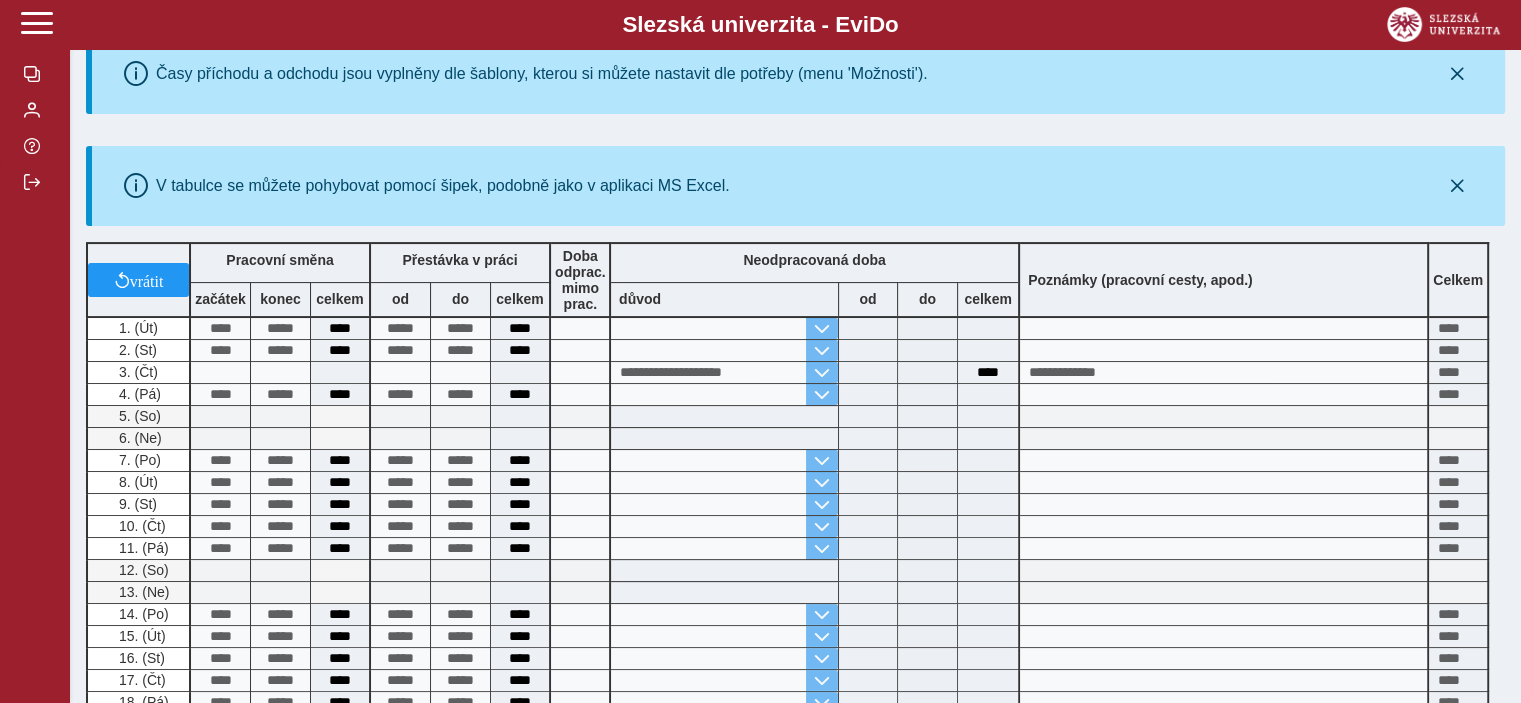scroll, scrollTop: 0, scrollLeft: 0, axis: both 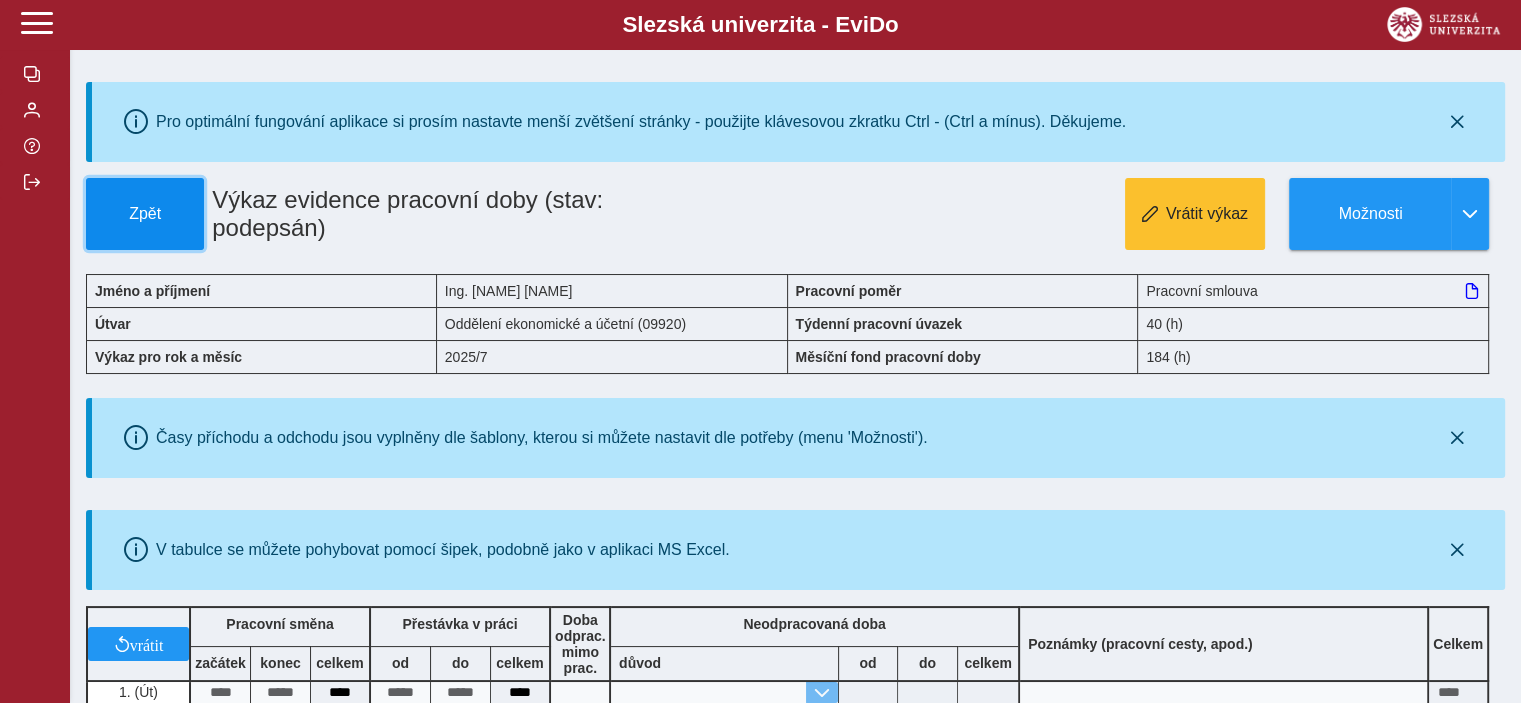click on "Zpět" at bounding box center [145, 214] 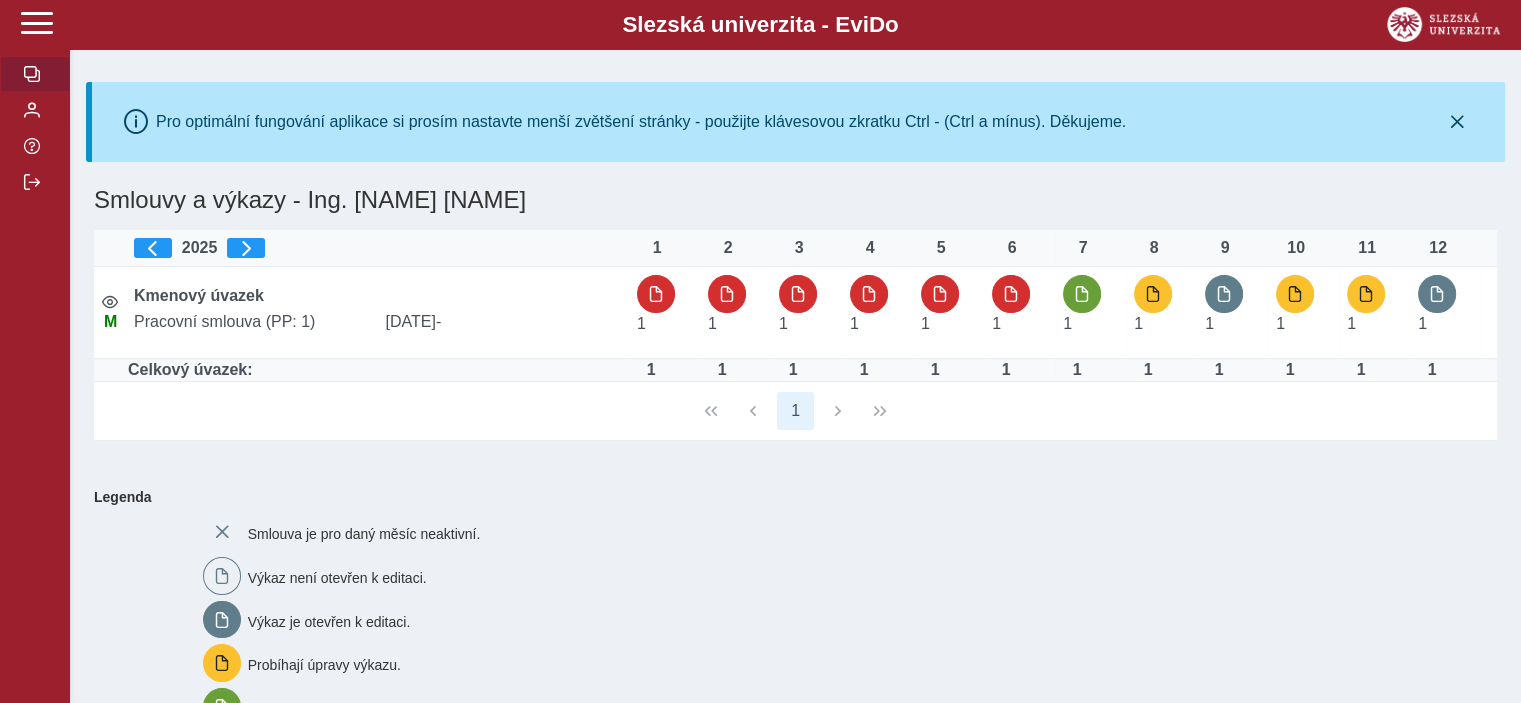 scroll, scrollTop: 299, scrollLeft: 0, axis: vertical 